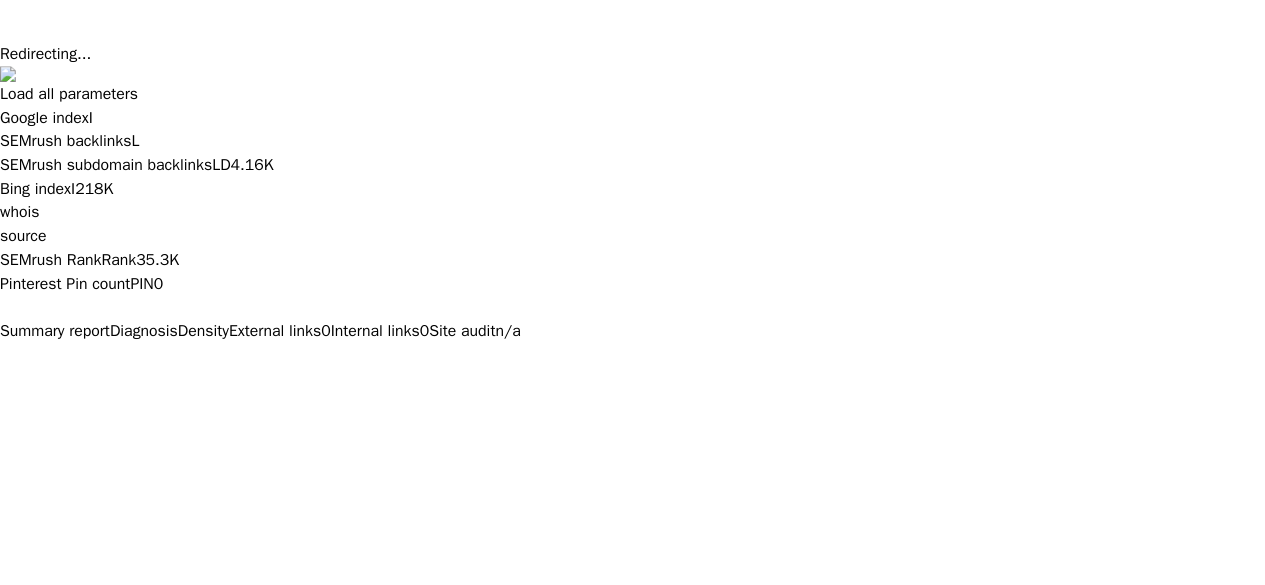 scroll, scrollTop: 0, scrollLeft: 0, axis: both 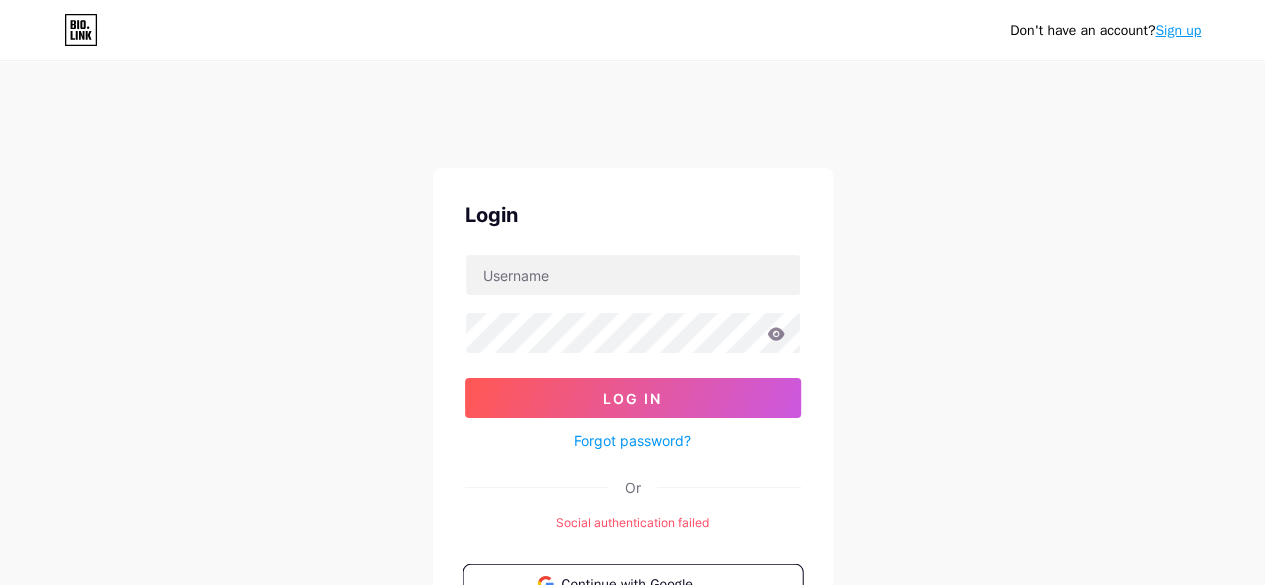 click on "Continue with Google" at bounding box center [644, 583] 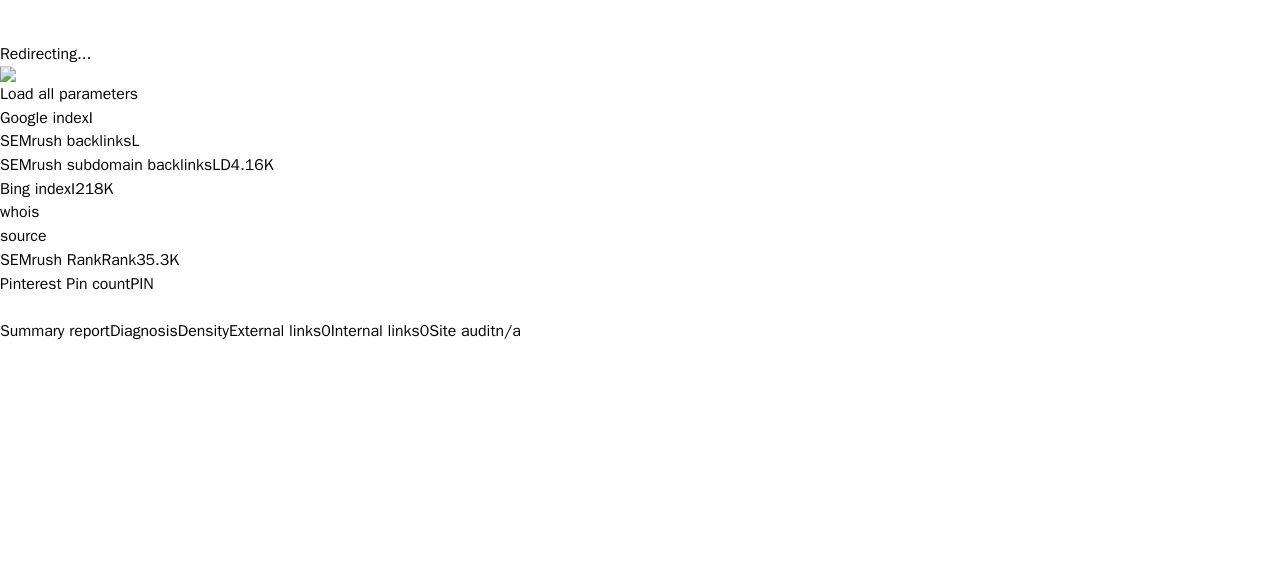 scroll, scrollTop: 0, scrollLeft: 0, axis: both 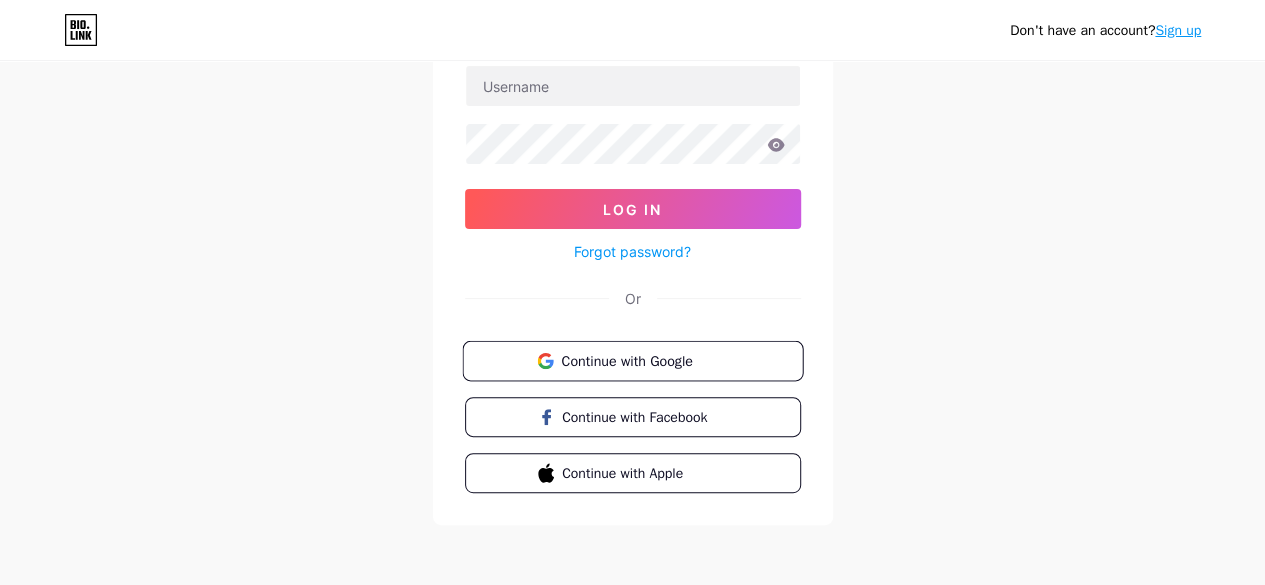 click on "Continue with Google" at bounding box center [644, 360] 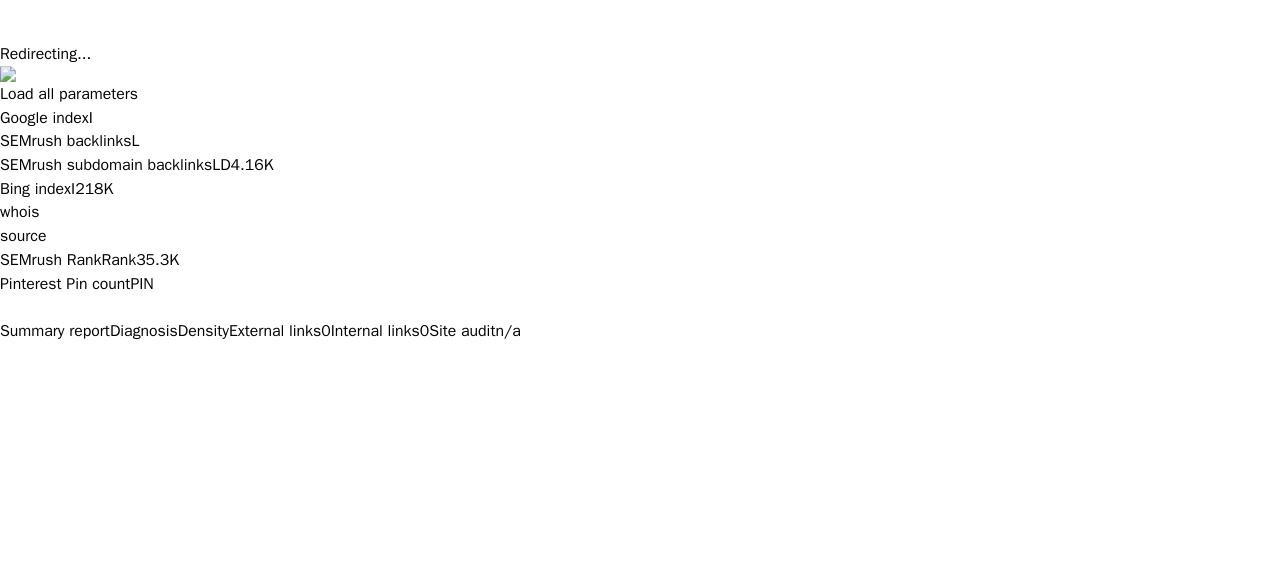 scroll, scrollTop: 0, scrollLeft: 0, axis: both 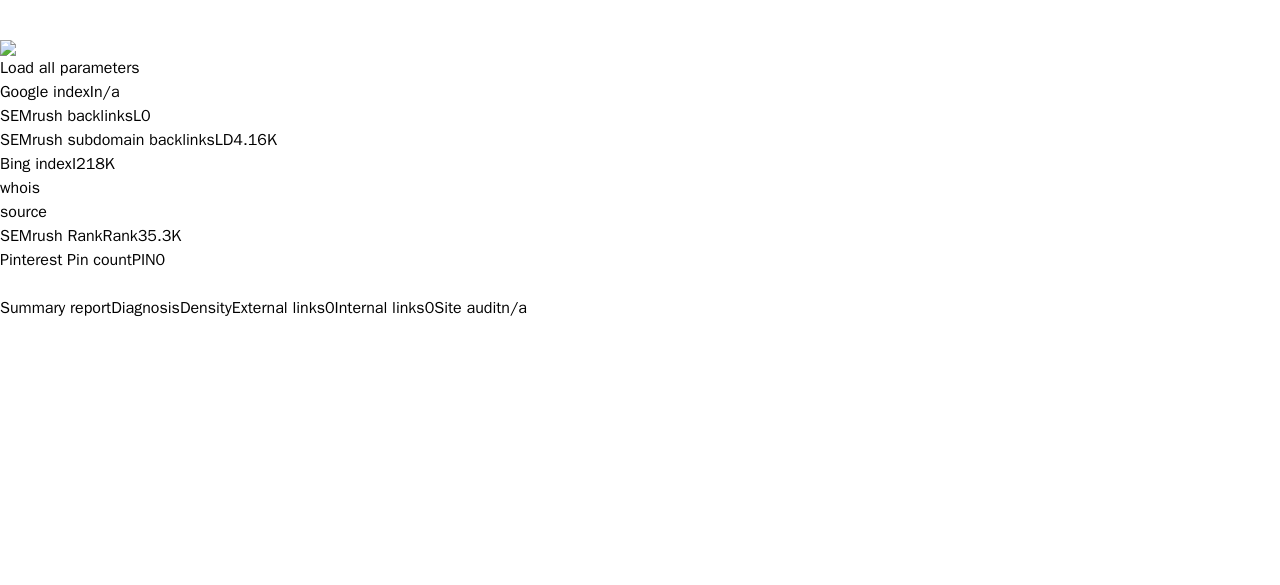 click at bounding box center (0, 337) 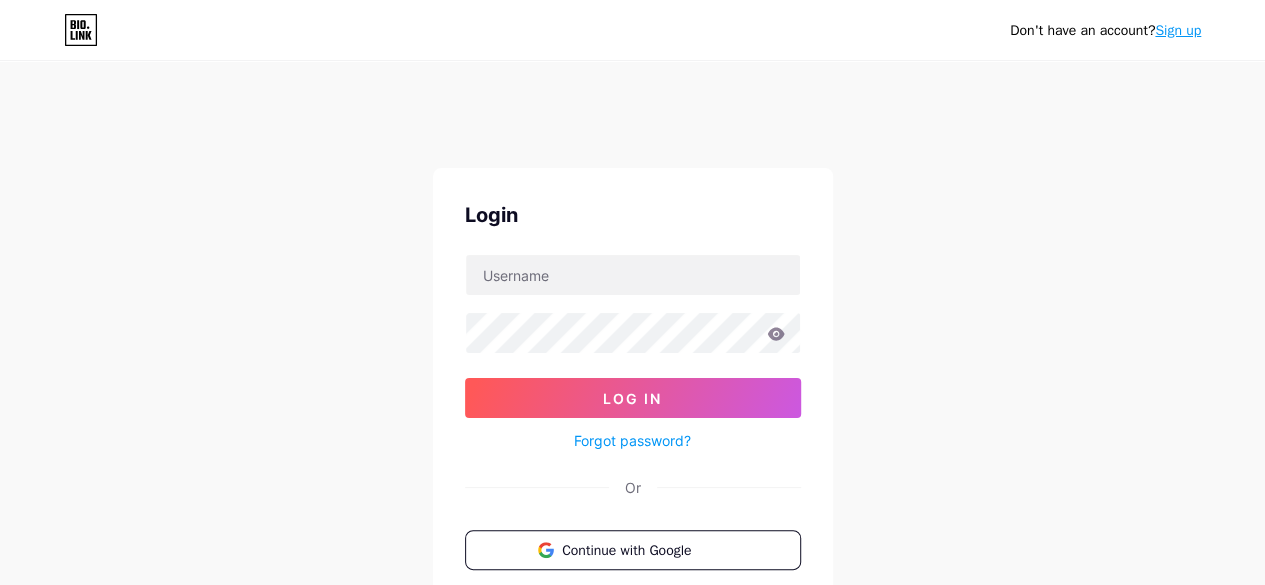 click on "For this domain" at bounding box center (54, 1118) 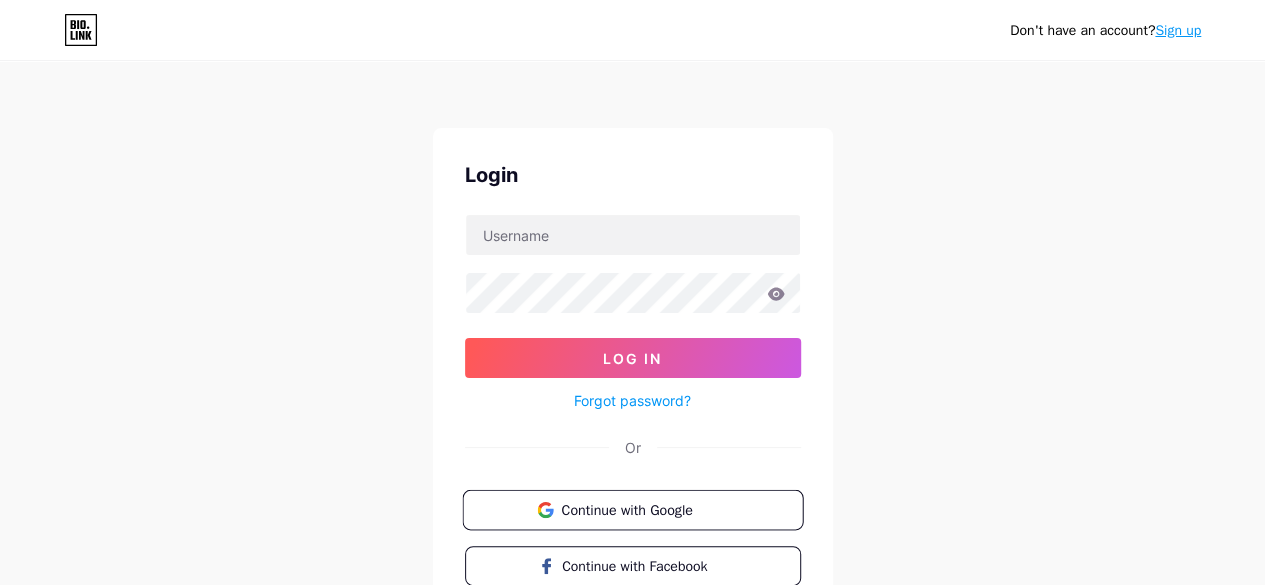 click on "Continue with Google" at bounding box center (644, 509) 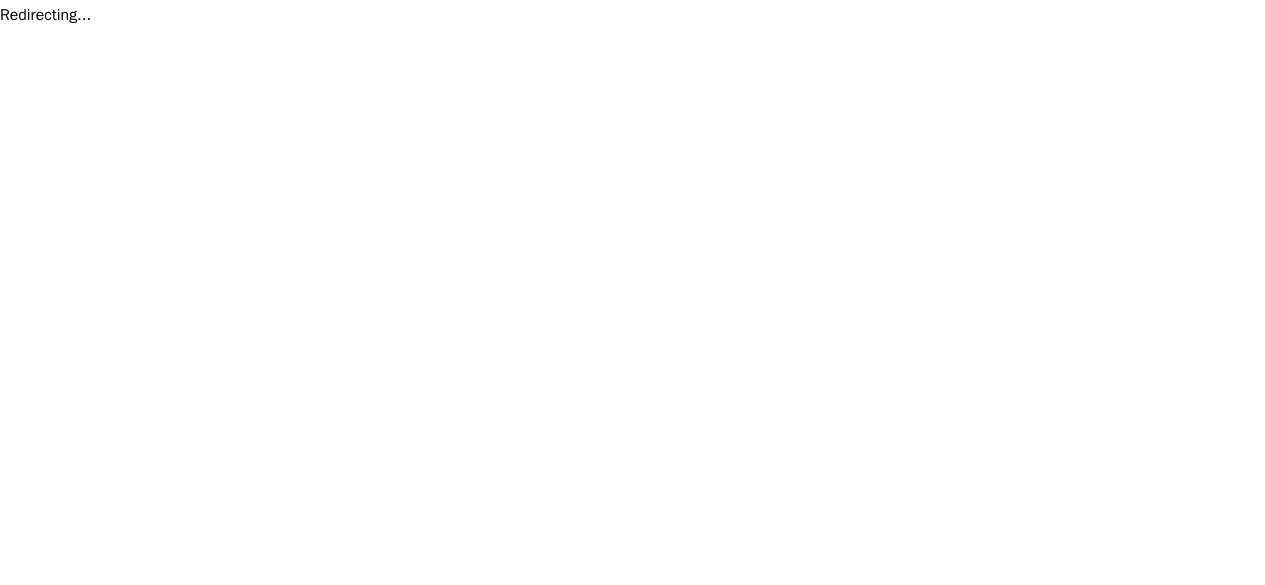 scroll, scrollTop: 0, scrollLeft: 0, axis: both 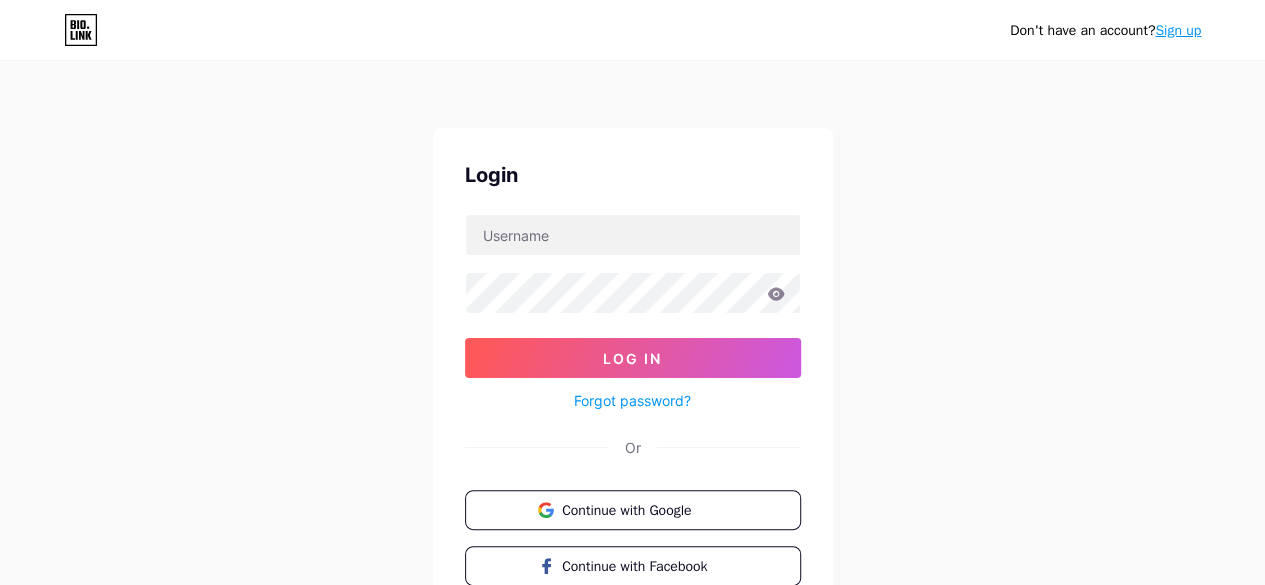 click on "Sign up" at bounding box center [1178, 30] 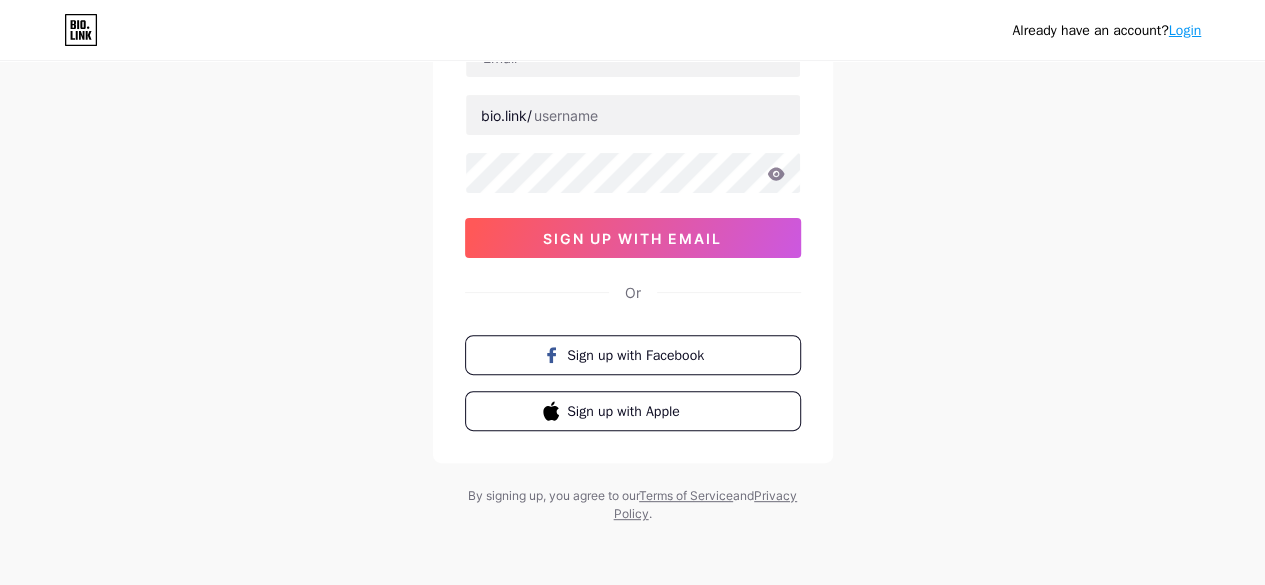 scroll, scrollTop: 138, scrollLeft: 0, axis: vertical 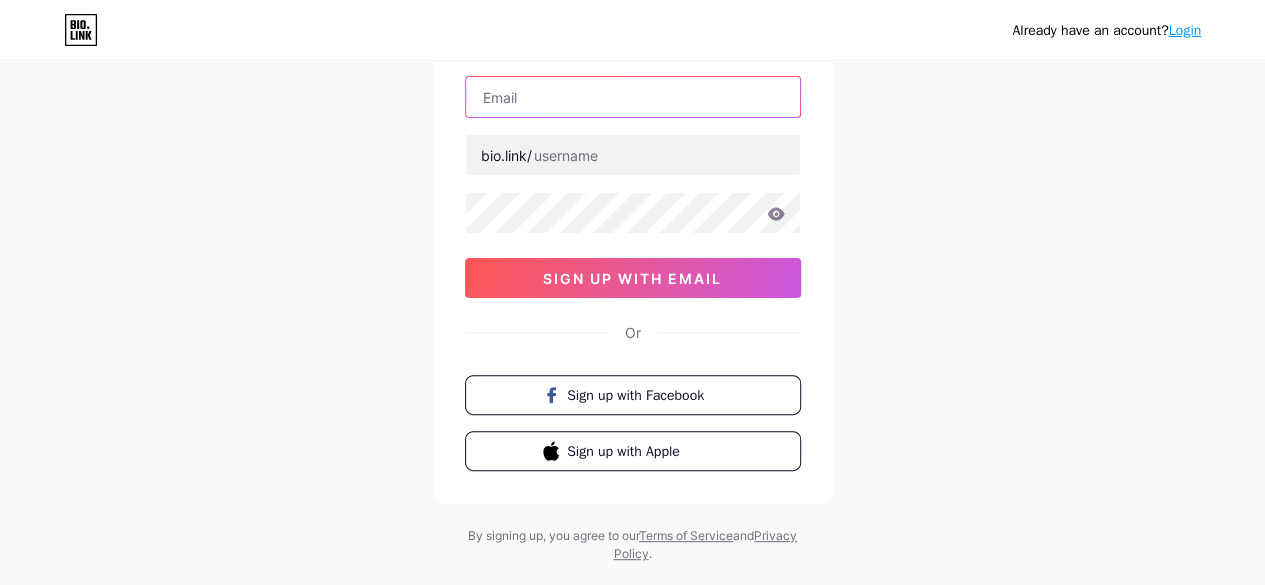 click at bounding box center (633, 97) 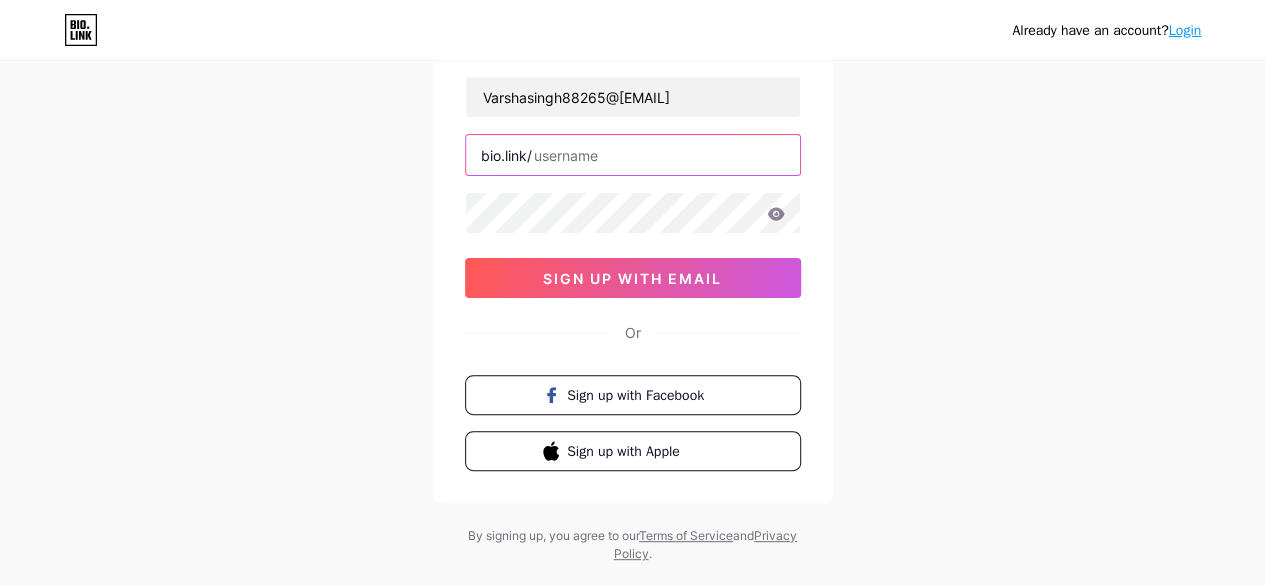 click at bounding box center (633, 155) 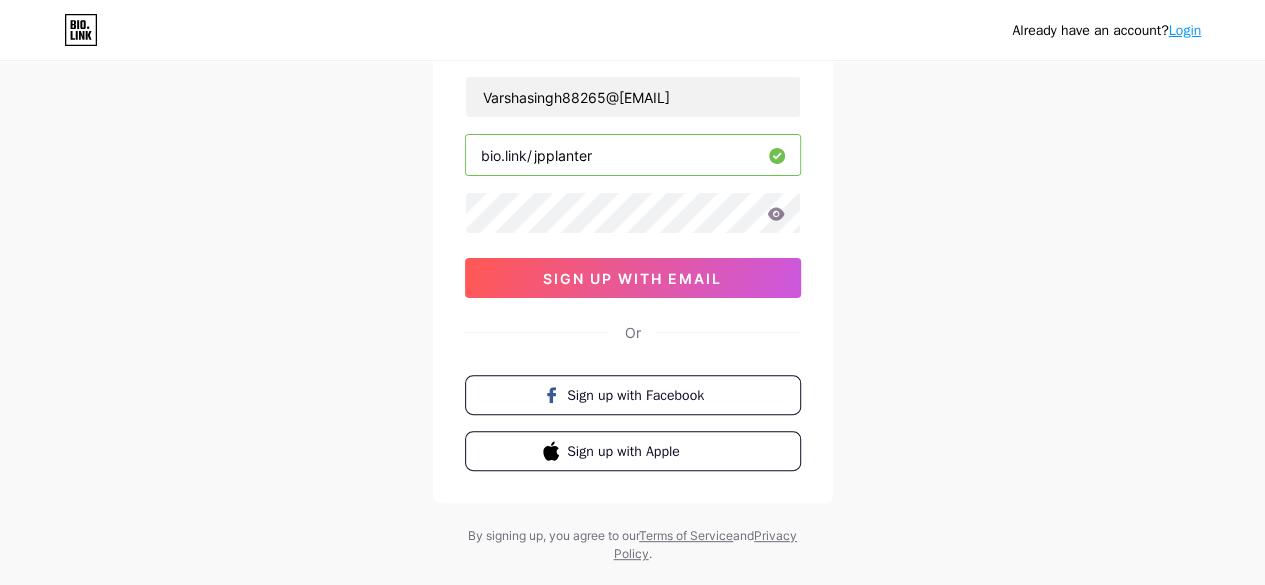 type on "jpplanter" 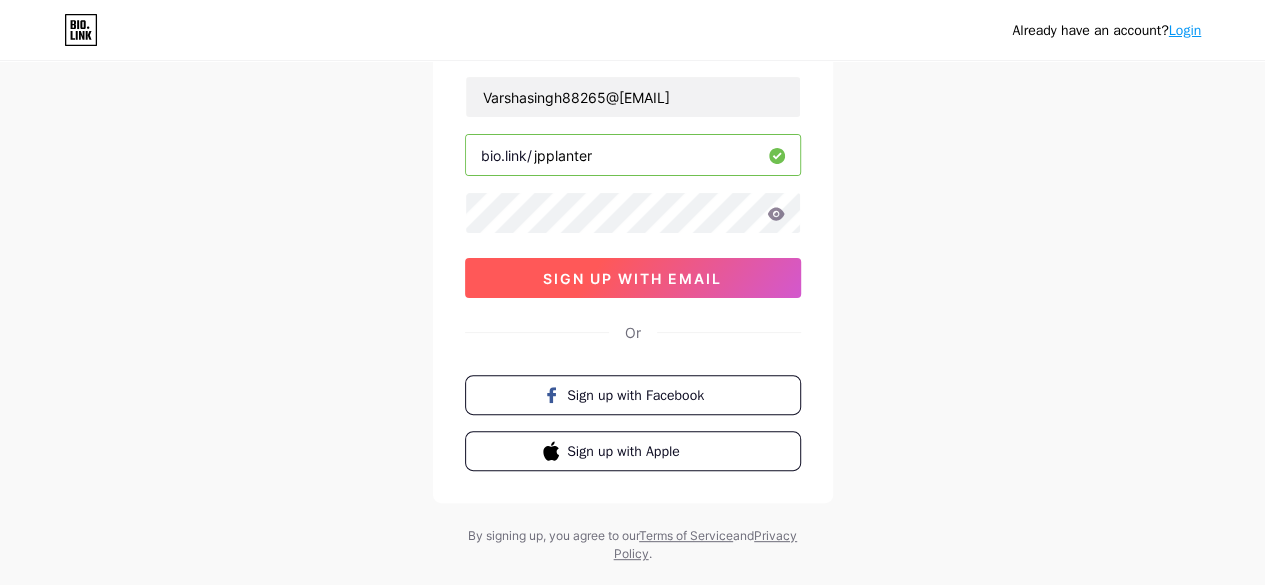 click on "sign up with email" at bounding box center (632, 278) 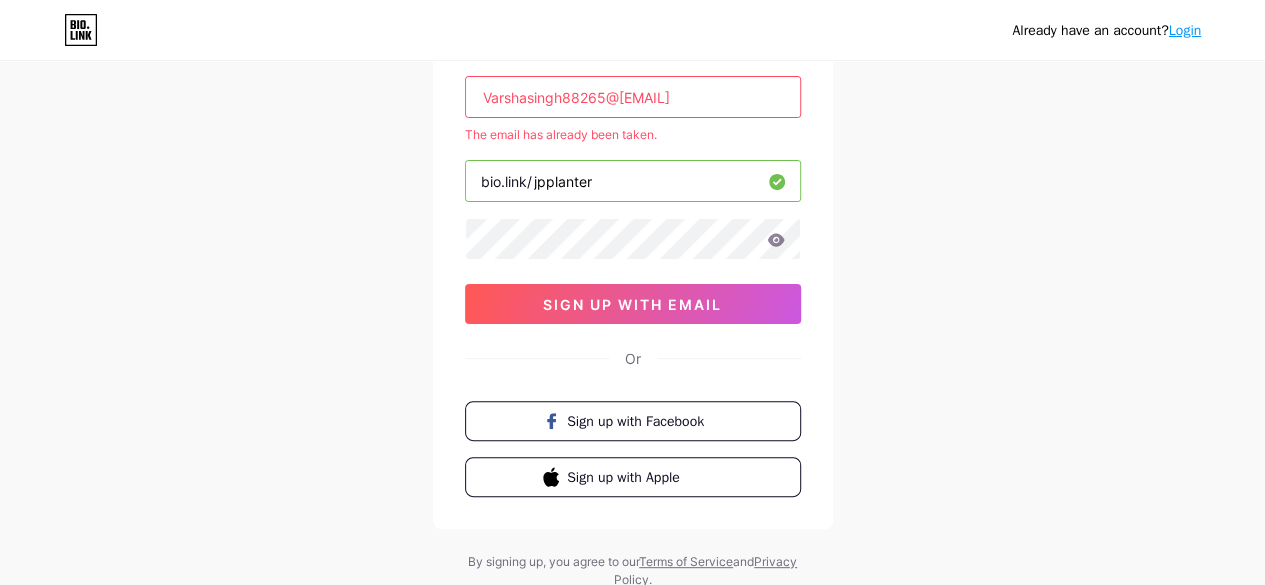 click on "Login" at bounding box center [1185, 30] 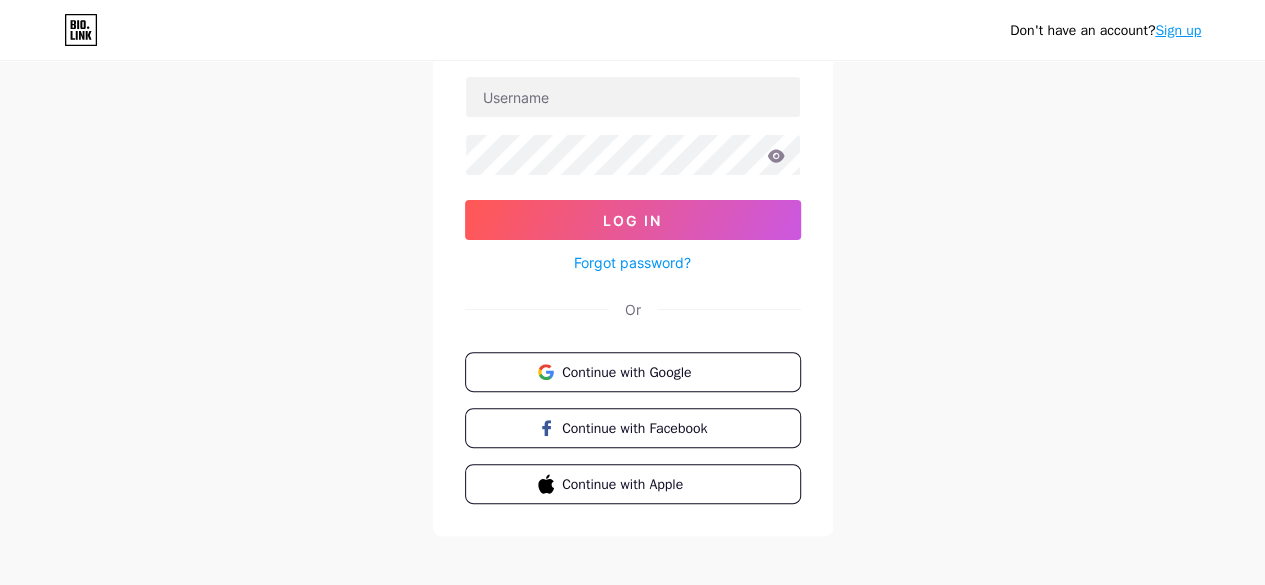 scroll, scrollTop: 0, scrollLeft: 0, axis: both 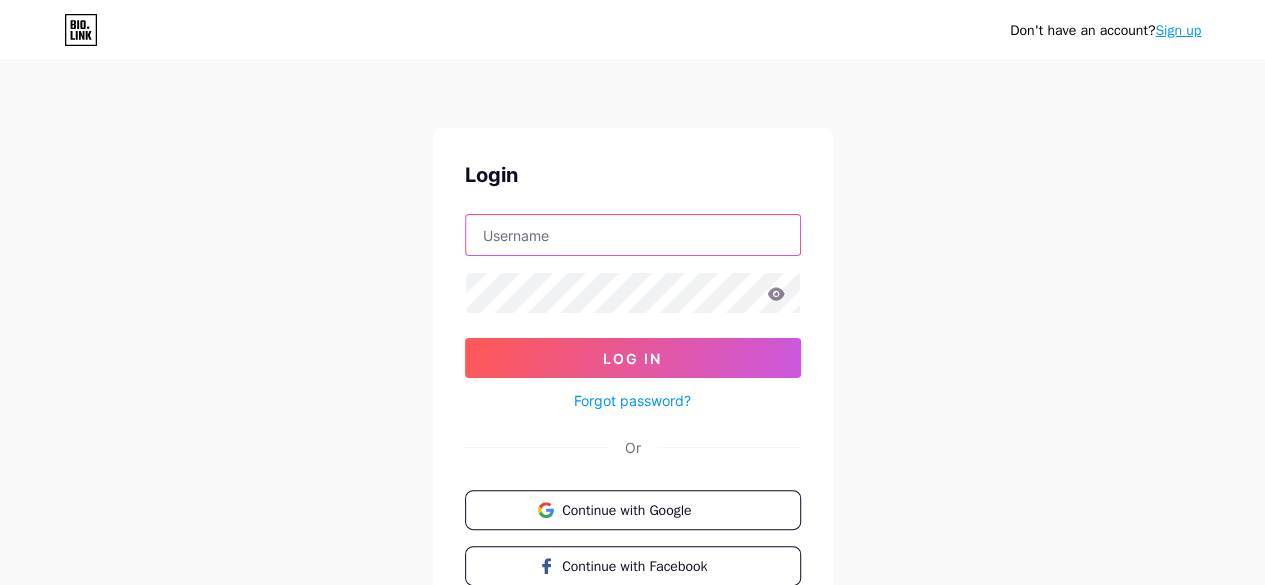 type on "Varshasingh88265@gmail.com" 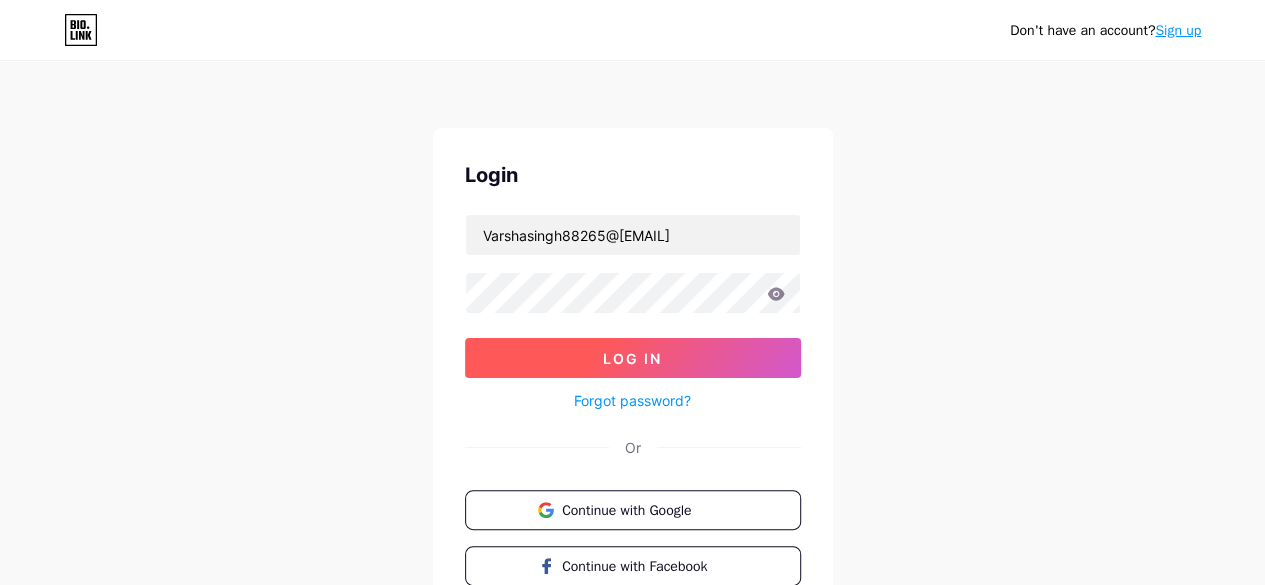 click on "Log In" at bounding box center [632, 358] 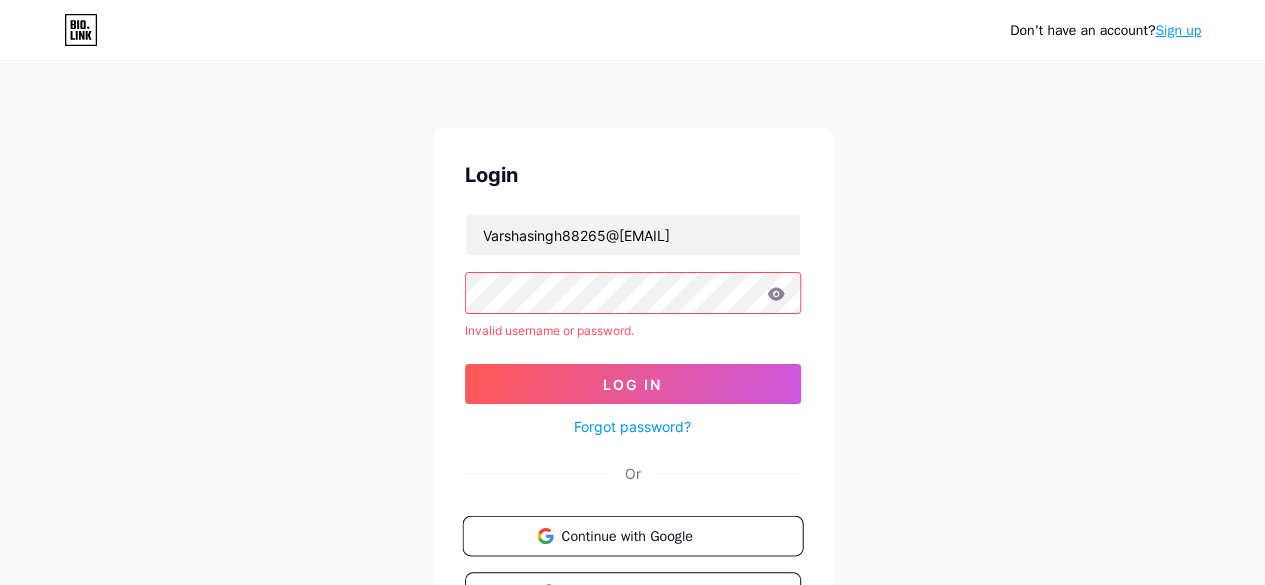 click on "Continue with Google" at bounding box center (644, 535) 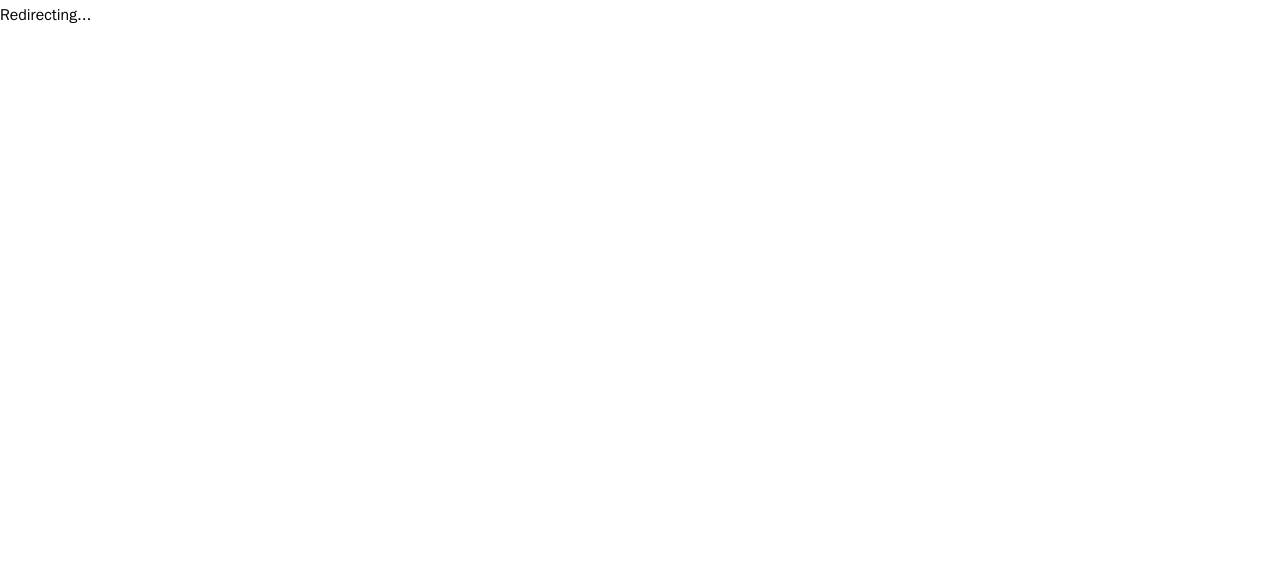 scroll, scrollTop: 0, scrollLeft: 0, axis: both 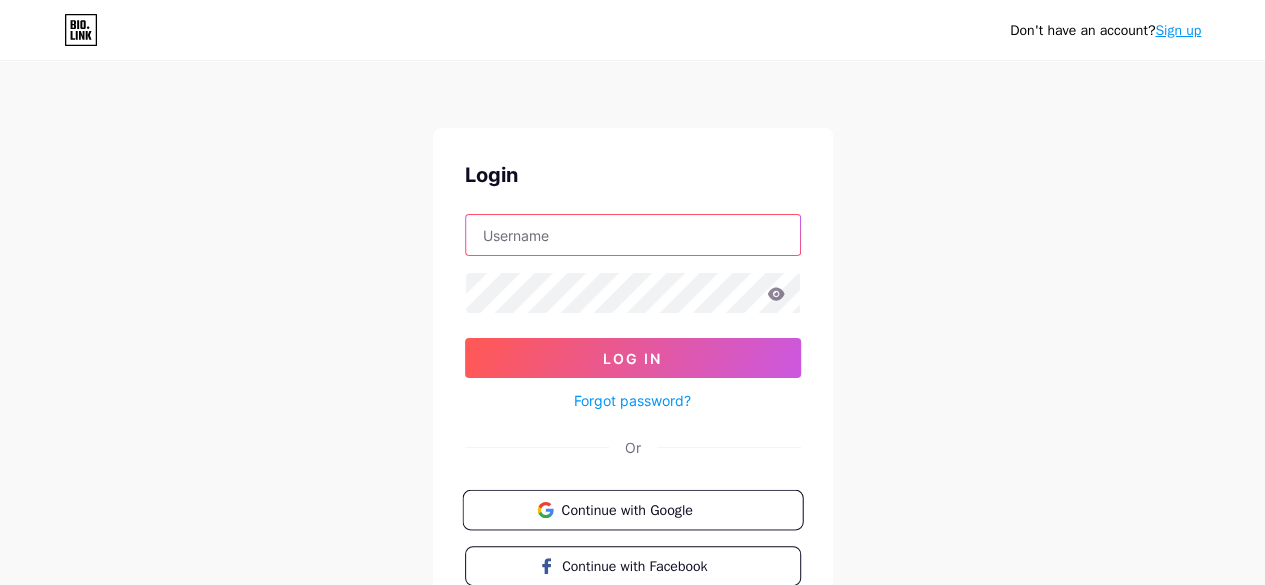 type on "[USERNAME]@[DOMAIN].com" 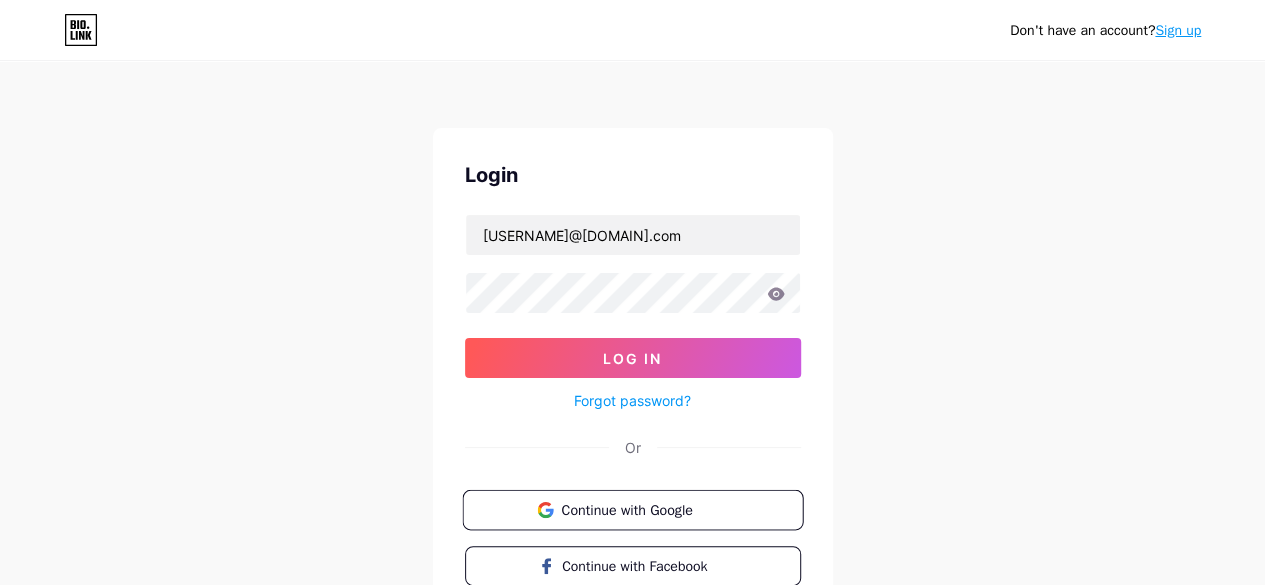 click on "Continue with Google" at bounding box center [644, 509] 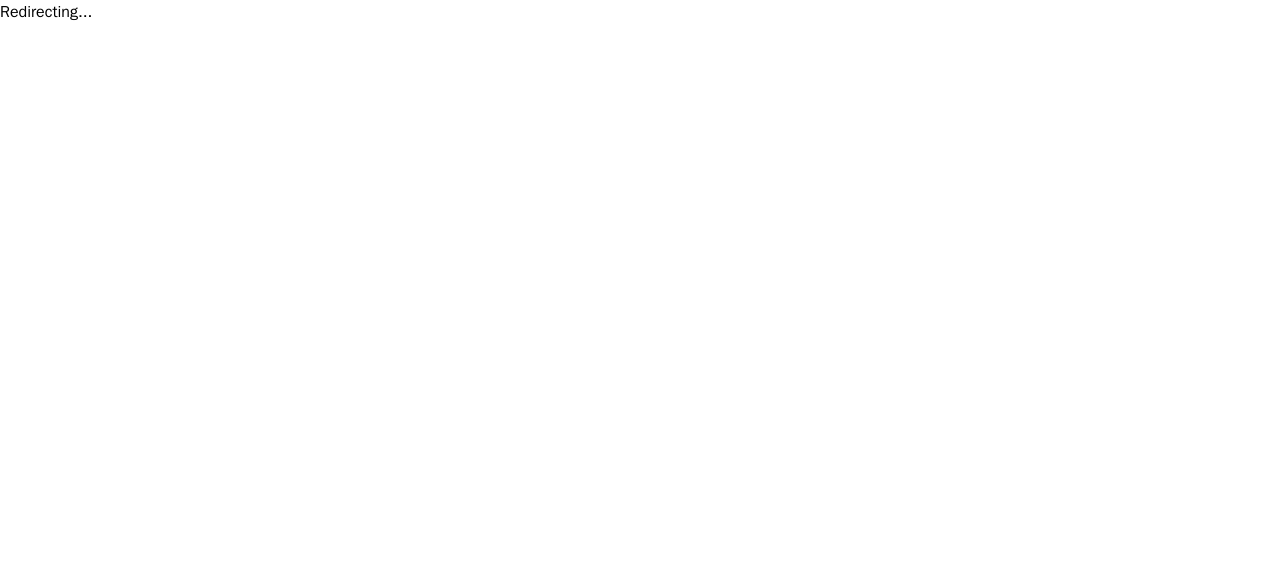 scroll, scrollTop: 0, scrollLeft: 0, axis: both 